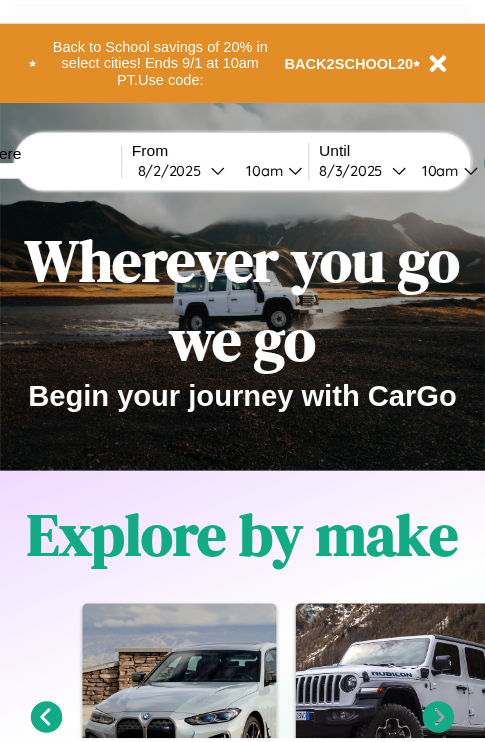 scroll, scrollTop: 0, scrollLeft: 0, axis: both 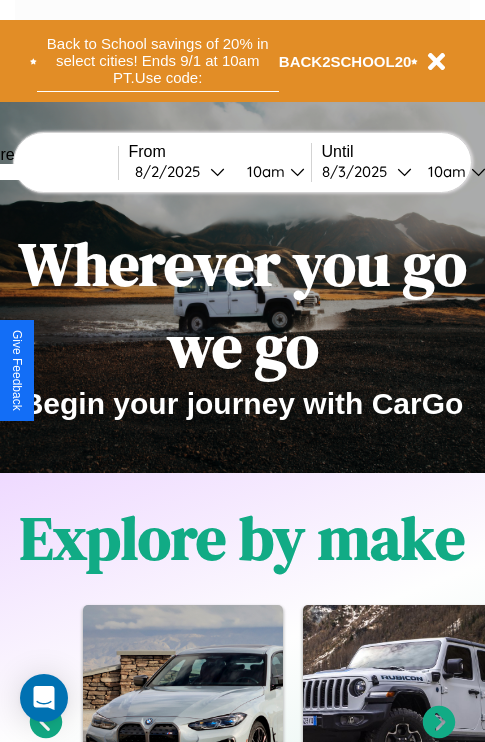click on "Back to School savings of 20% in select cities! Ends 9/1 at 10am PT.  Use code:" at bounding box center (158, 61) 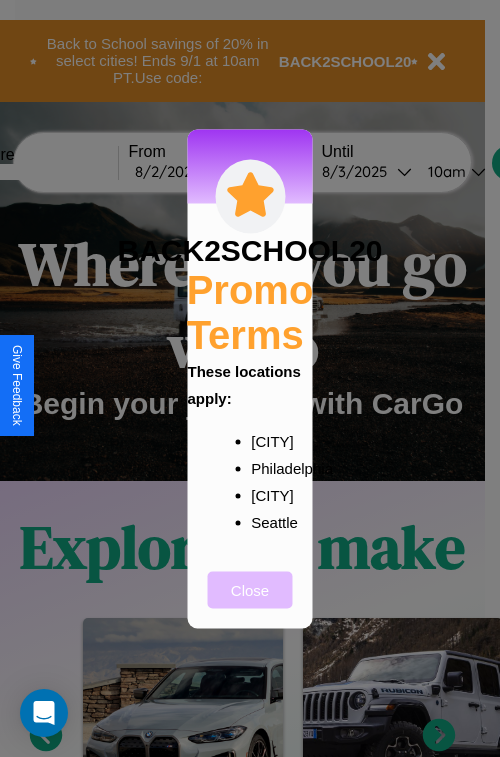 click on "Close" at bounding box center (250, 589) 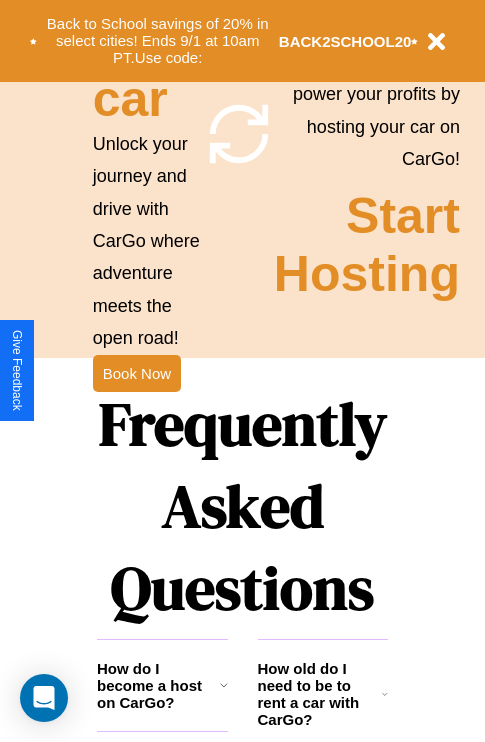 scroll, scrollTop: 1947, scrollLeft: 0, axis: vertical 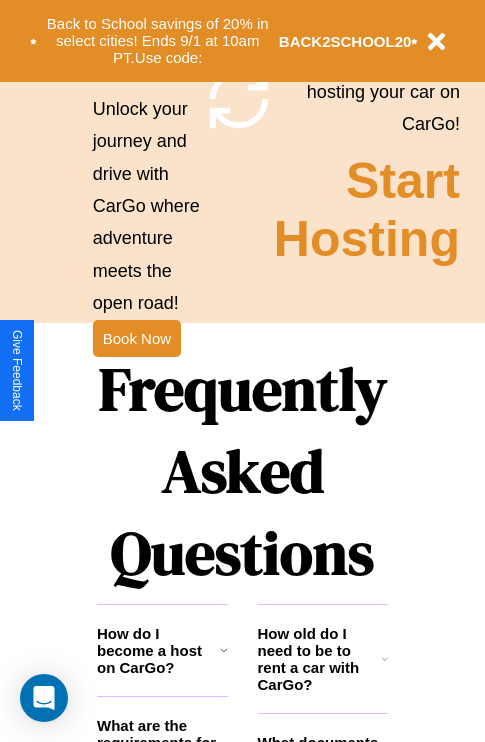 click on "Frequently Asked Questions" at bounding box center (242, 471) 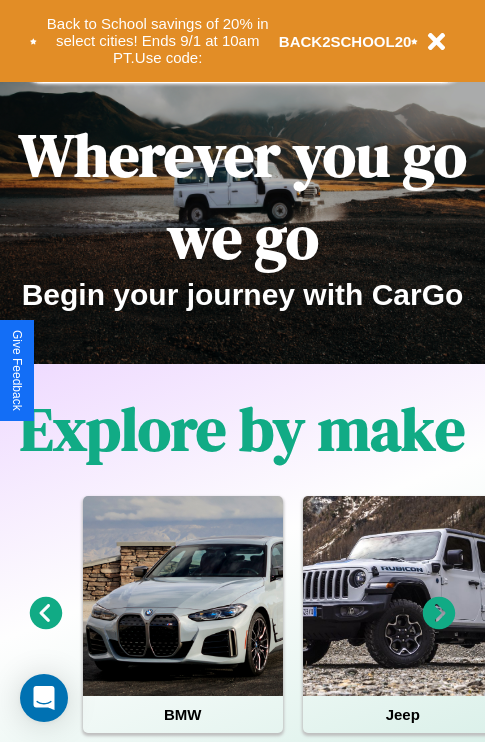 scroll, scrollTop: 0, scrollLeft: 0, axis: both 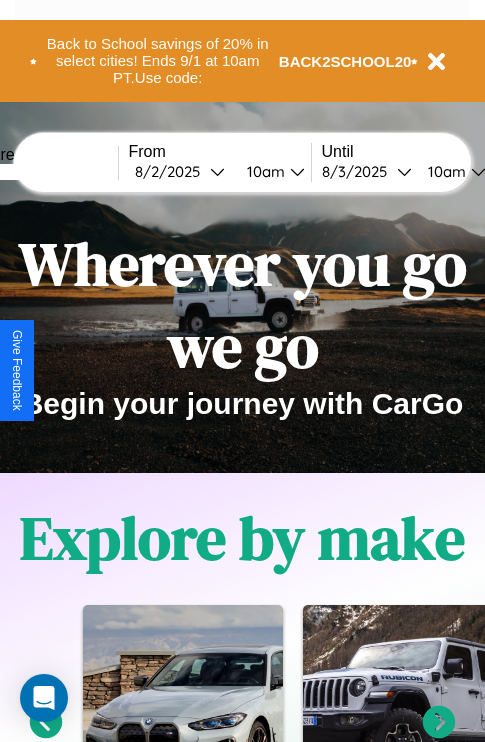 click at bounding box center (43, 172) 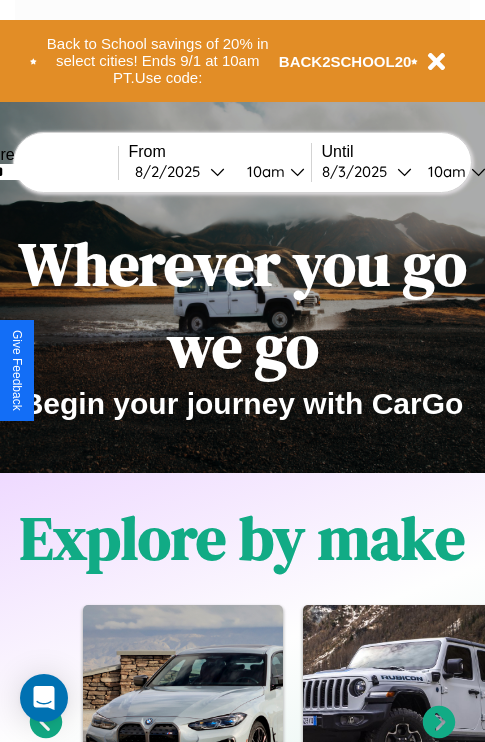 type on "******" 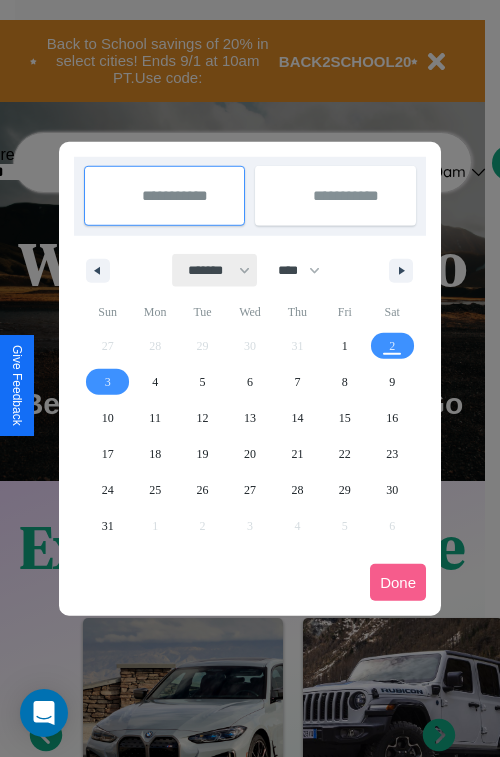 click on "******* ******** ***** ***** *** **** **** ****** ********* ******* ******** ********" at bounding box center (215, 270) 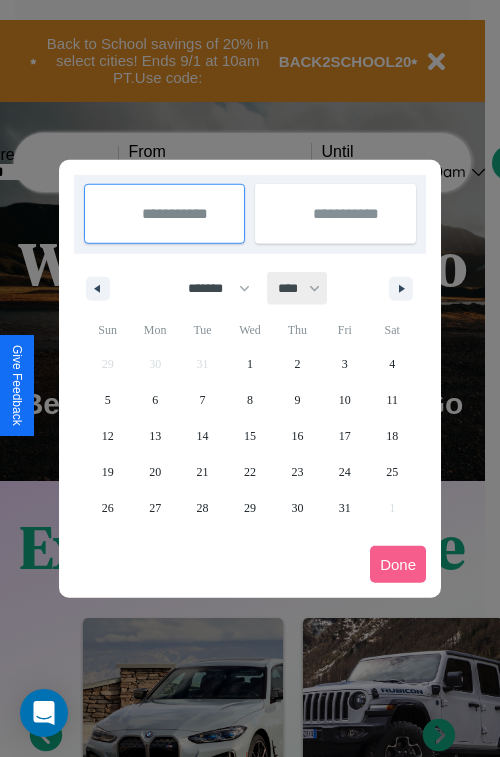 click on "**** **** **** **** **** **** **** **** **** **** **** **** **** **** **** **** **** **** **** **** **** **** **** **** **** **** **** **** **** **** **** **** **** **** **** **** **** **** **** **** **** **** **** **** **** **** **** **** **** **** **** **** **** **** **** **** **** **** **** **** **** **** **** **** **** **** **** **** **** **** **** **** **** **** **** **** **** **** **** **** **** **** **** **** **** **** **** **** **** **** **** **** **** **** **** **** **** **** **** **** **** **** **** **** **** **** **** **** **** **** **** **** **** **** **** **** **** **** **** **** ****" at bounding box center [298, 288] 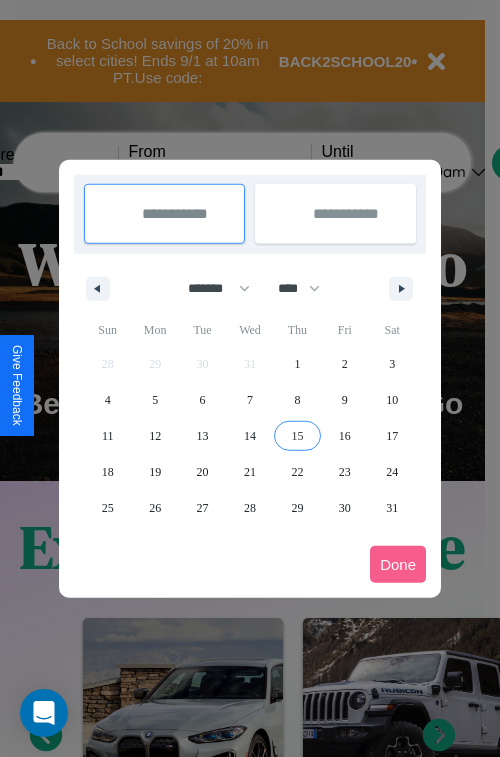 click on "15" at bounding box center [297, 436] 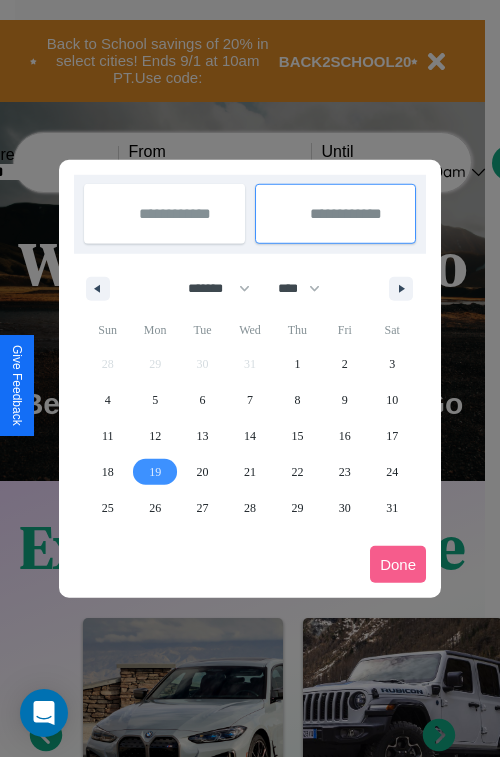 click on "19" at bounding box center [155, 472] 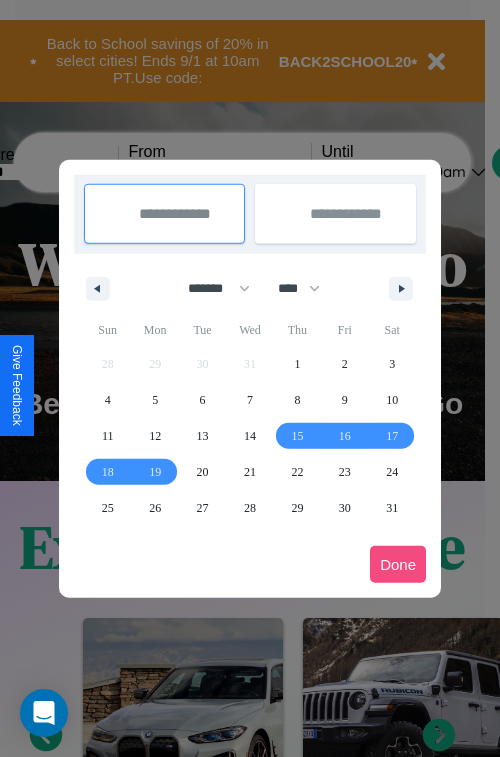 click on "Done" at bounding box center [398, 564] 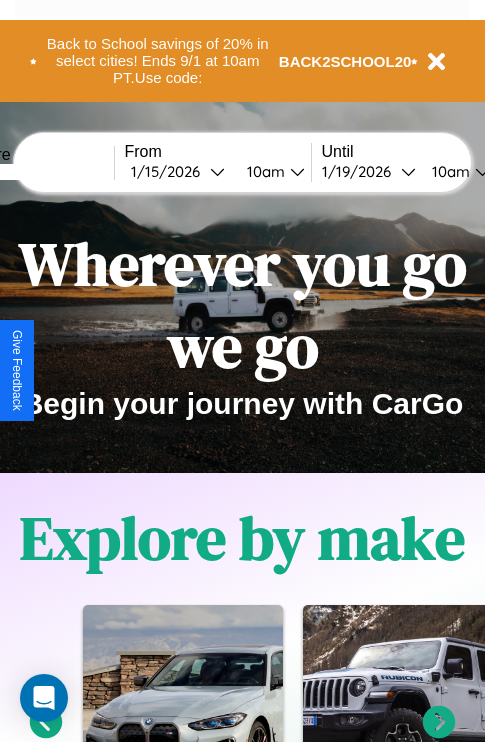 scroll, scrollTop: 0, scrollLeft: 71, axis: horizontal 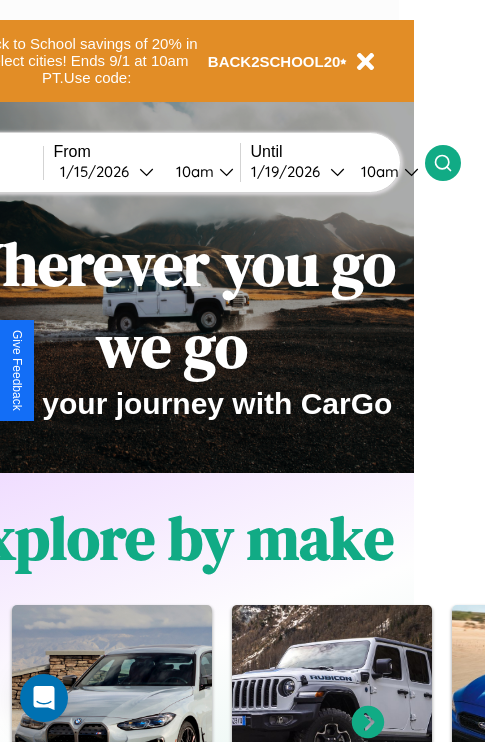 click 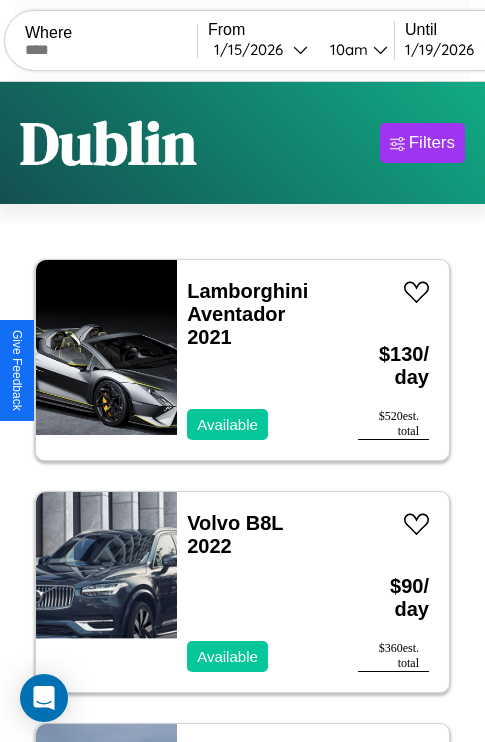 scroll, scrollTop: 95, scrollLeft: 0, axis: vertical 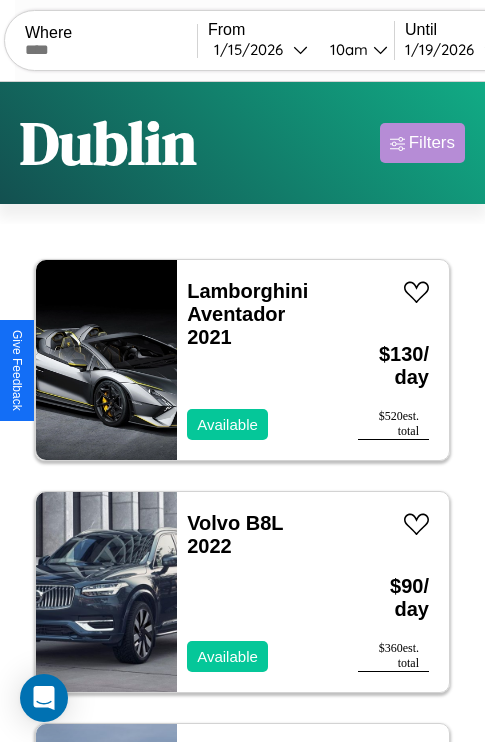 click on "Filters" at bounding box center [432, 143] 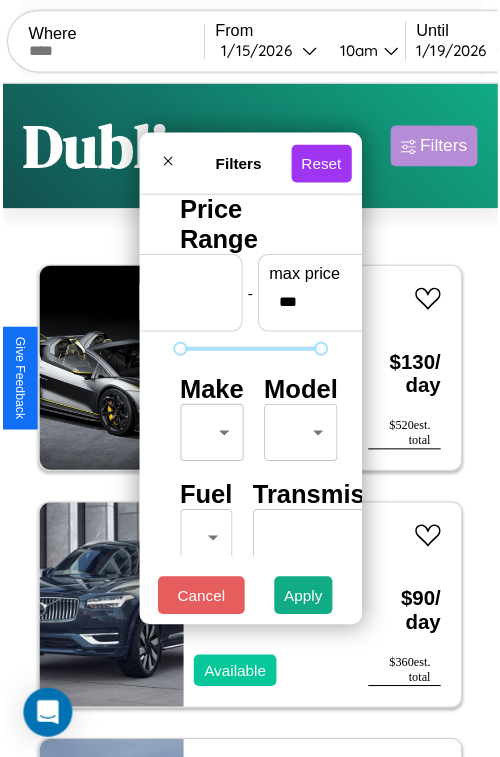 scroll, scrollTop: 59, scrollLeft: 0, axis: vertical 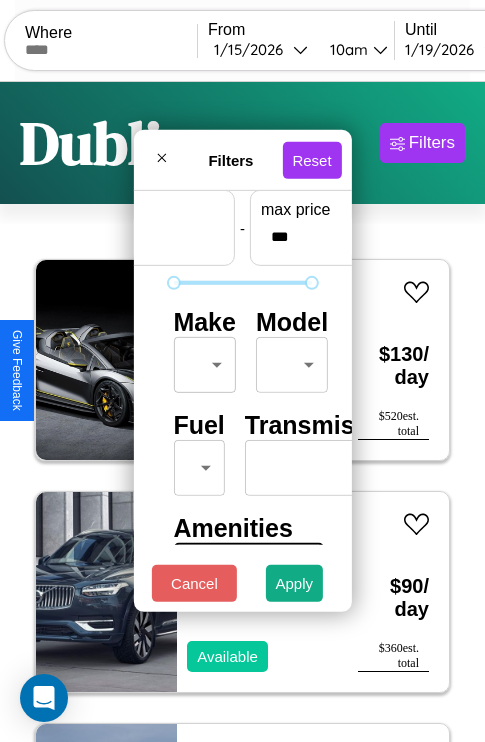 click on "CarGo Where From 1 / 15 / 2026 10am Until 1 / 19 / 2026 10am Become a Host Login Sign Up Dublin Filters 25  cars in this area These cars can be picked up in this city. Lamborghini   Aventador   2021 Available $ 130  / day $ 520  est. total Volvo   B8L   2022 Available $ 90  / day $ 360  est. total Hummer   H3   2014 Available $ 180  / day $ 720  est. total Infiniti   M35   2024 Unavailable $ 170  / day $ 680  est. total GMC   Caballero   2014 Available $ 40  / day $ 160  est. total Hummer   H3   2024 Available $ 100  / day $ 400  est. total Lincoln   MKZ   2019 Available $ 190  / day $ 760  est. total BMW   F 650 S   2021 Available $ 80  / day $ 320  est. total Aston Martin   DB12   2024 Available $ 40  / day $ 160  est. total Alfa Romeo   164   2014 Available $ 30  / day $ 120  est. total Aston Martin   V12 Vantage   2014 Unavailable $ 170  / day $ 680  est. total GMC   CACL   2018 Available $ 190  / day $ 760  est. total Kia   Miami   2014 Available $ 70  / day $ 280  est. total Buick   Verano   2019 $ 40 $" at bounding box center (242, 412) 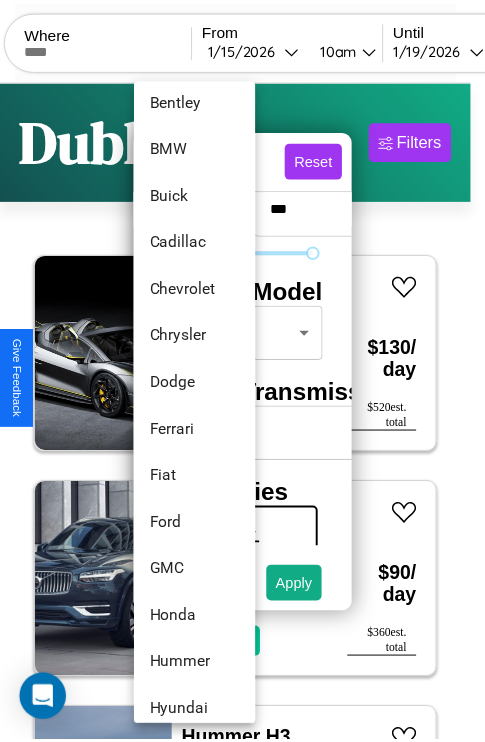 scroll, scrollTop: 278, scrollLeft: 0, axis: vertical 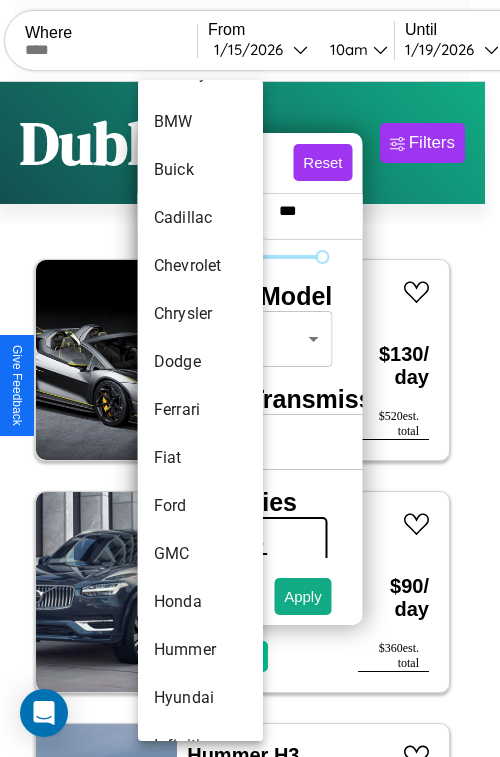 click on "Ferrari" at bounding box center [200, 410] 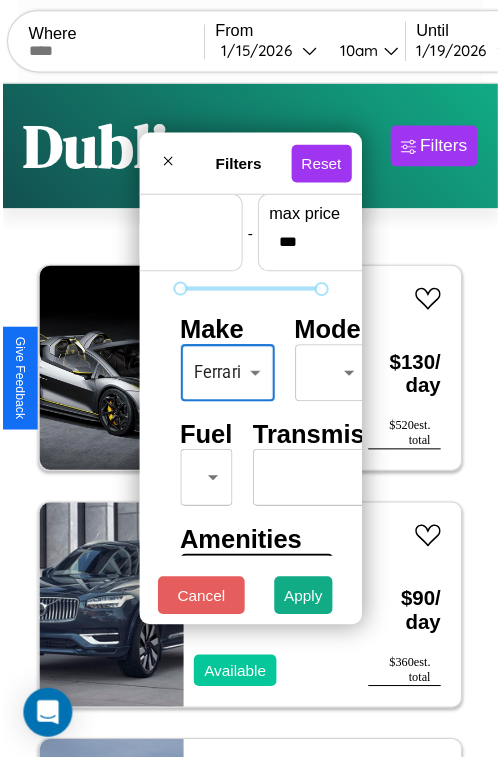 scroll, scrollTop: 162, scrollLeft: 63, axis: both 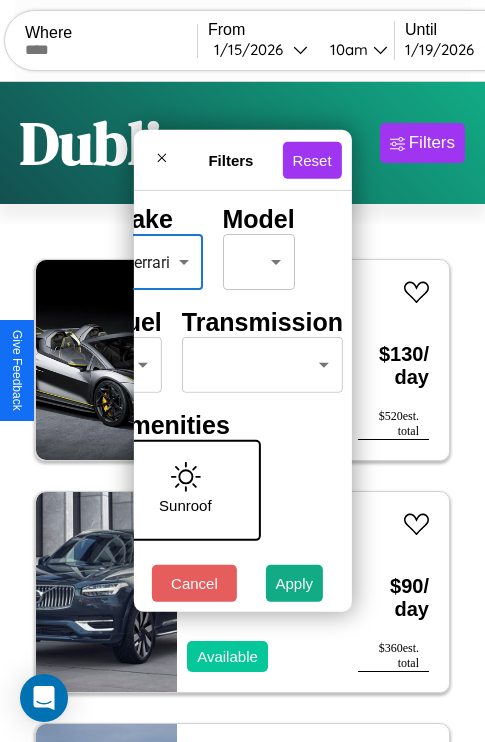 click on "CarGo Where From 1 / 15 / 2026 10am Until 1 / 19 / 2026 10am Become a Host Login Sign Up Dublin Filters 25  cars in this area These cars can be picked up in this city. Lamborghini   Aventador   2021 Available $ 130  / day $ 520  est. total Volvo   B8L   2022 Available $ 90  / day $ 360  est. total Hummer   H3   2014 Available $ 180  / day $ 720  est. total Infiniti   M35   2024 Unavailable $ 170  / day $ 680  est. total GMC   Caballero   2014 Available $ 40  / day $ 160  est. total Hummer   H3   2024 Available $ 100  / day $ 400  est. total Lincoln   MKZ   2019 Available $ 190  / day $ 760  est. total BMW   F 650 S   2021 Available $ 80  / day $ 320  est. total Aston Martin   DB12   2024 Available $ 40  / day $ 160  est. total Alfa Romeo   164   2014 Available $ 30  / day $ 120  est. total Aston Martin   V12 Vantage   2014 Unavailable $ 170  / day $ 680  est. total GMC   CACL   2018 Available $ 190  / day $ 760  est. total Kia   Miami   2014 Available $ 70  / day $ 280  est. total Buick   Verano   2019 $ 40 $" at bounding box center [242, 412] 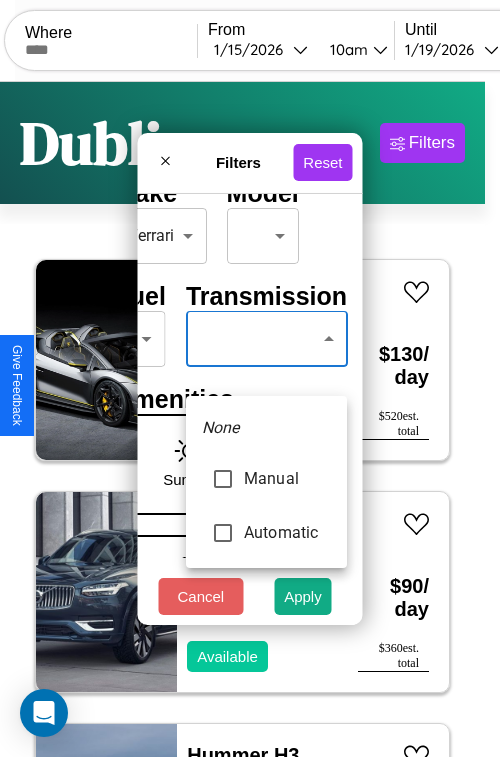 type on "*********" 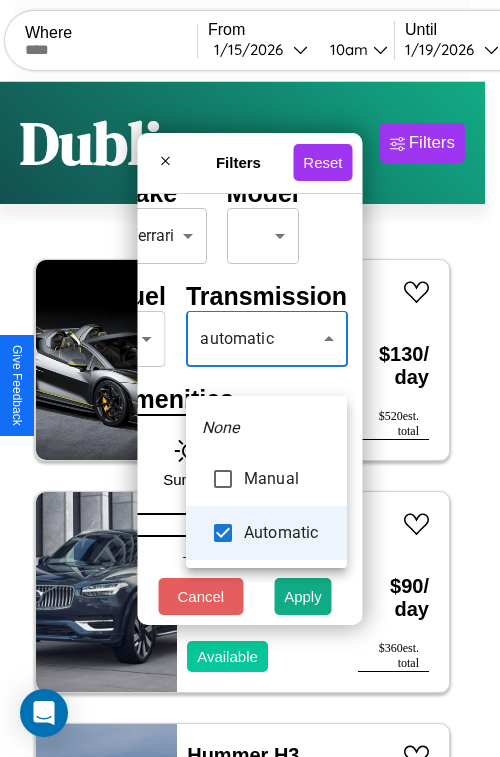 click at bounding box center (250, 378) 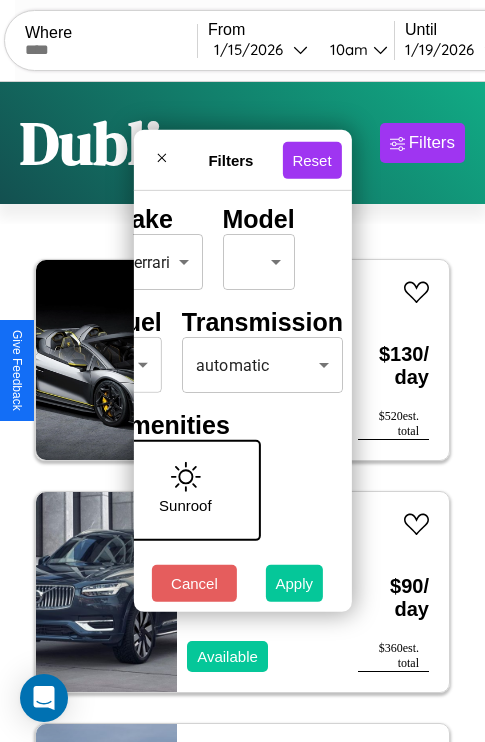 click on "Apply" at bounding box center (295, 583) 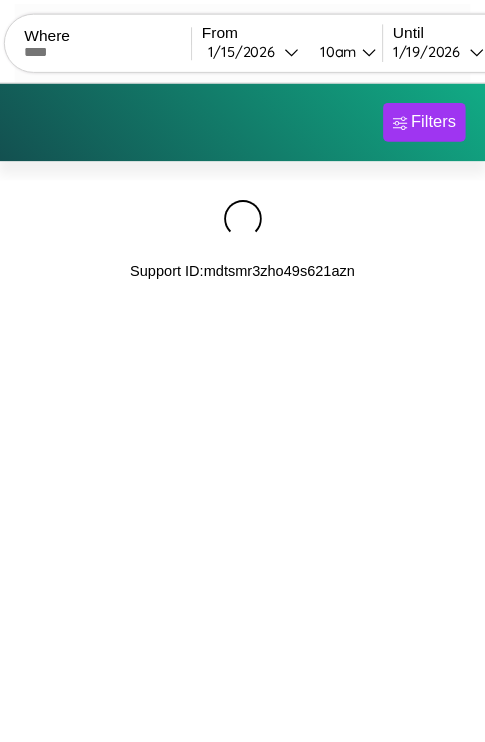 scroll, scrollTop: 0, scrollLeft: 0, axis: both 